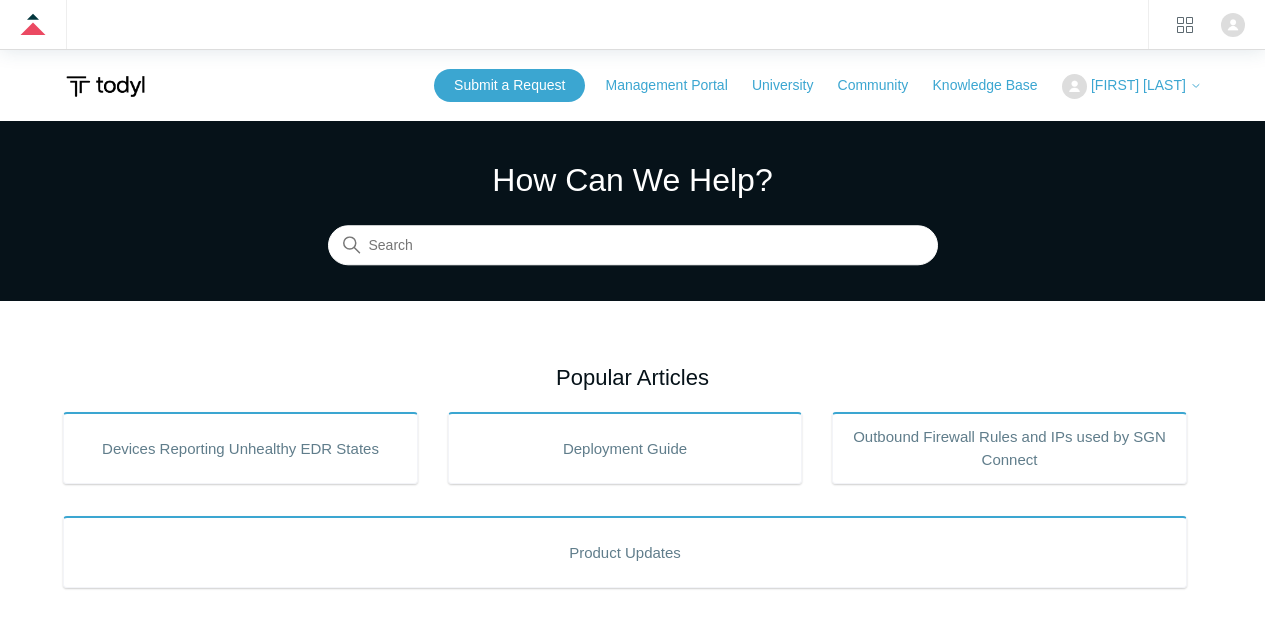 scroll, scrollTop: 0, scrollLeft: 0, axis: both 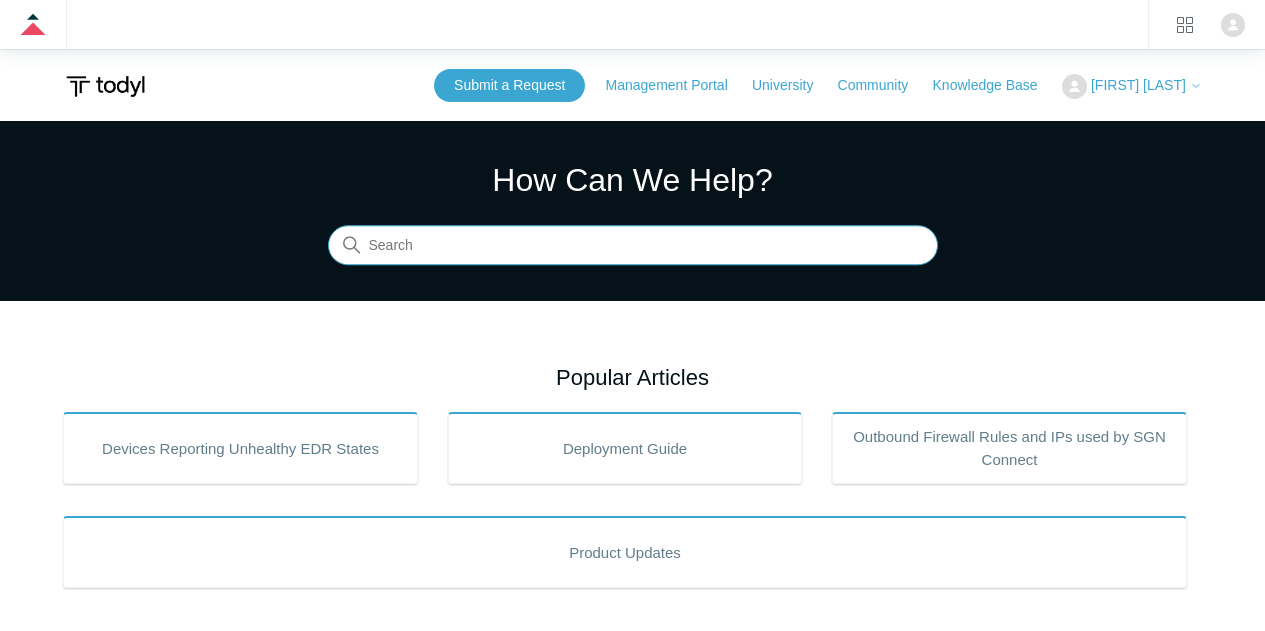 click at bounding box center [633, 246] 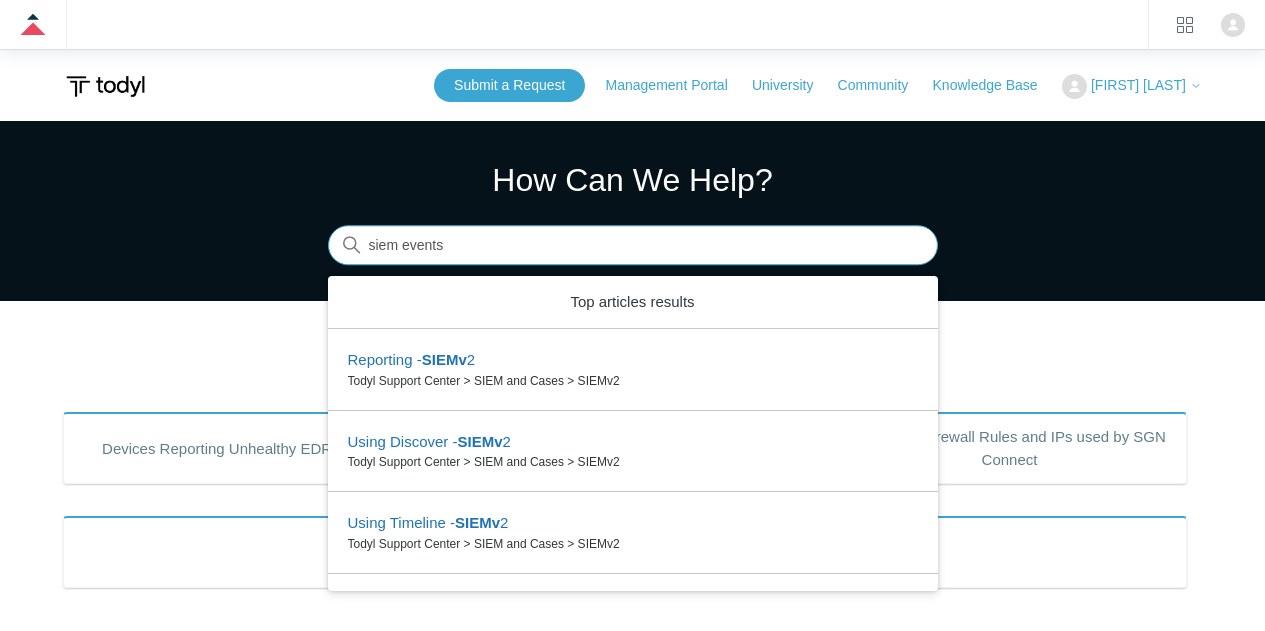type on "siem events" 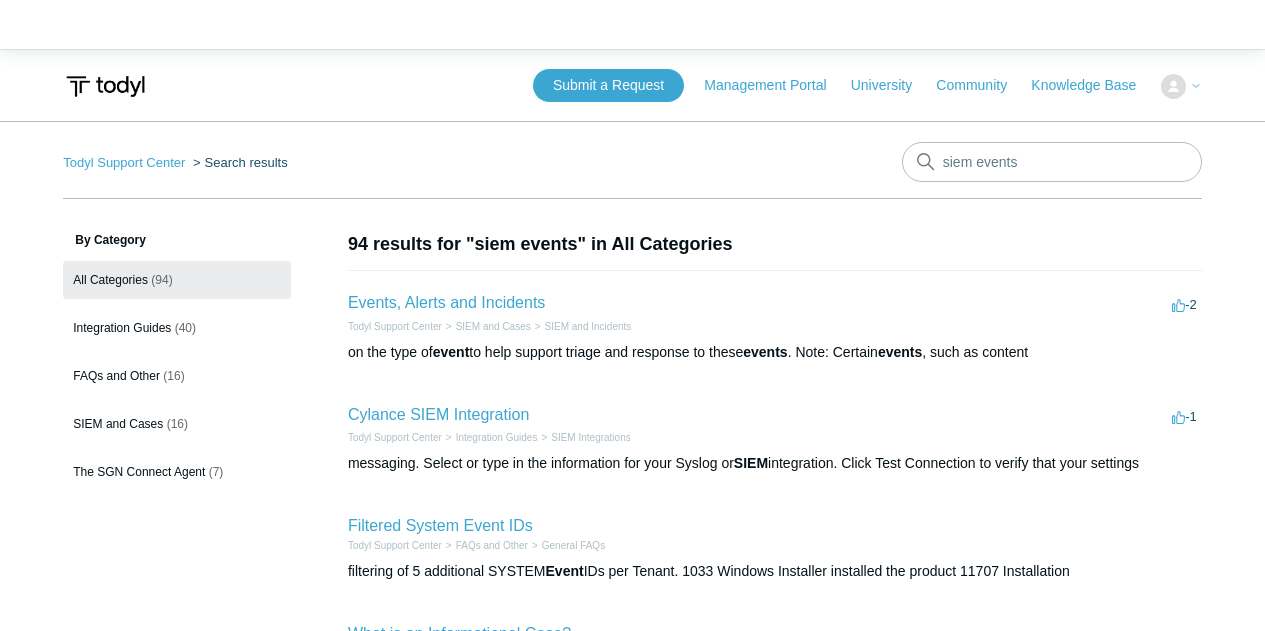 scroll, scrollTop: 0, scrollLeft: 0, axis: both 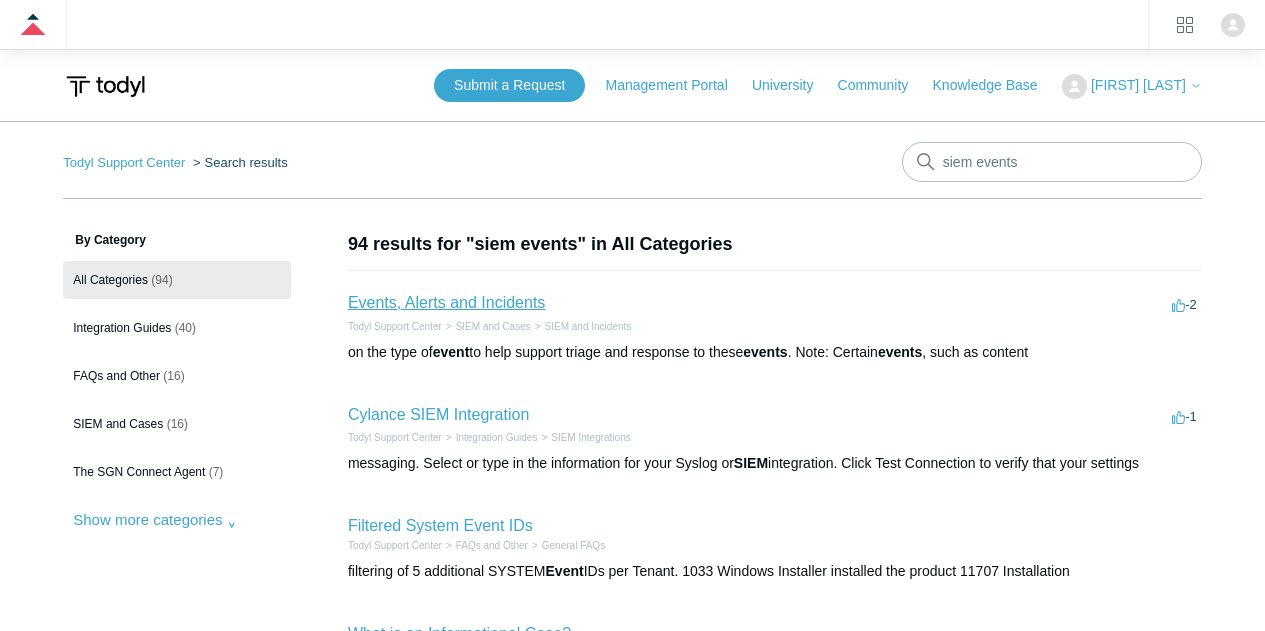 click on "Events, Alerts and Incidents" at bounding box center (446, 302) 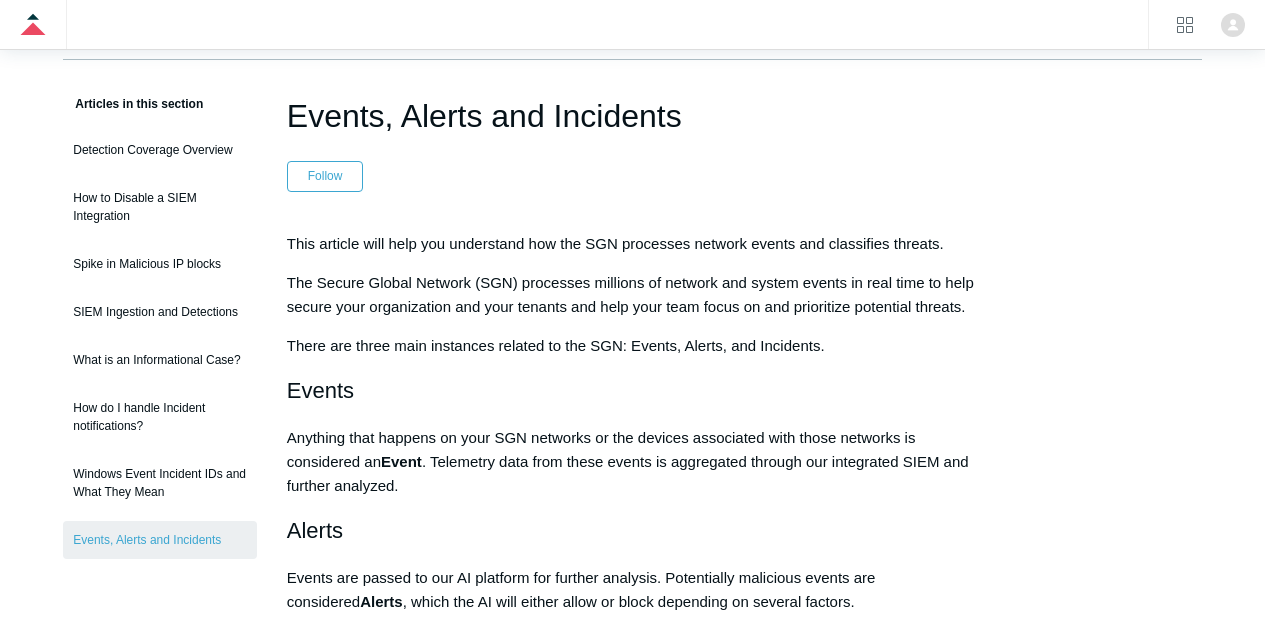 scroll, scrollTop: 0, scrollLeft: 0, axis: both 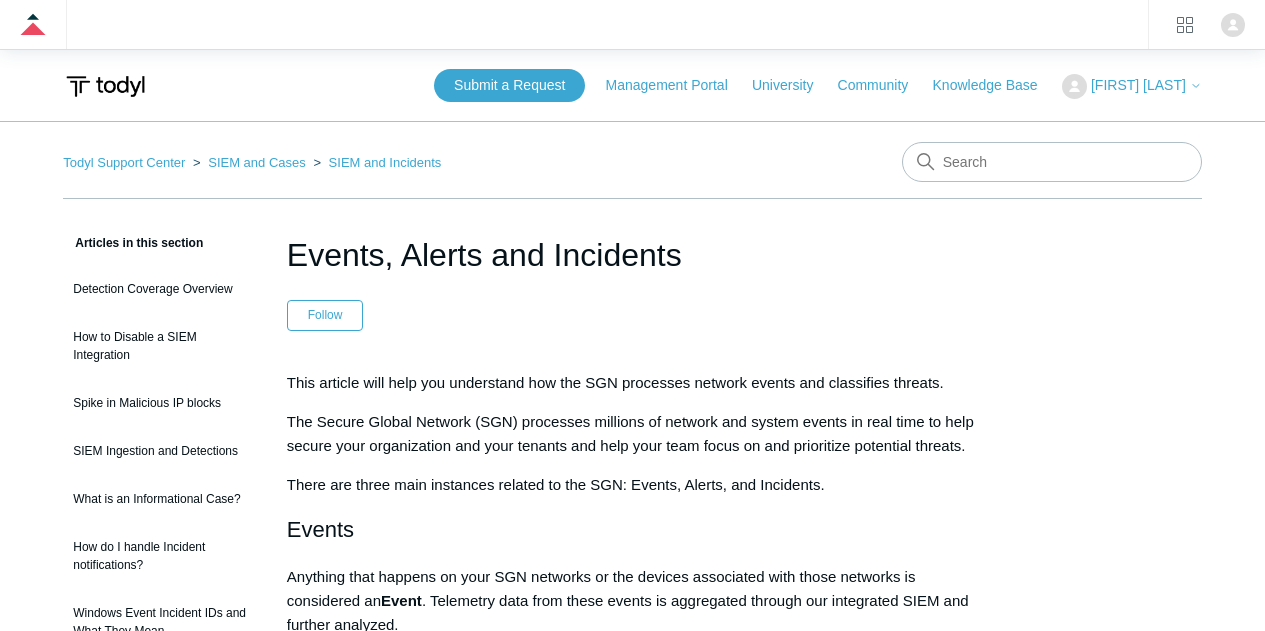 click on "Articles in this section
Detection Coverage Overview
How to Disable a SIEM Integration
Spike in Malicious IP blocks
SIEM Ingestion and Detections
What is an Informational Case?
How do I handle Incident notifications?
Windows Event Incident IDs and What They Mean" at bounding box center (632, 1003) 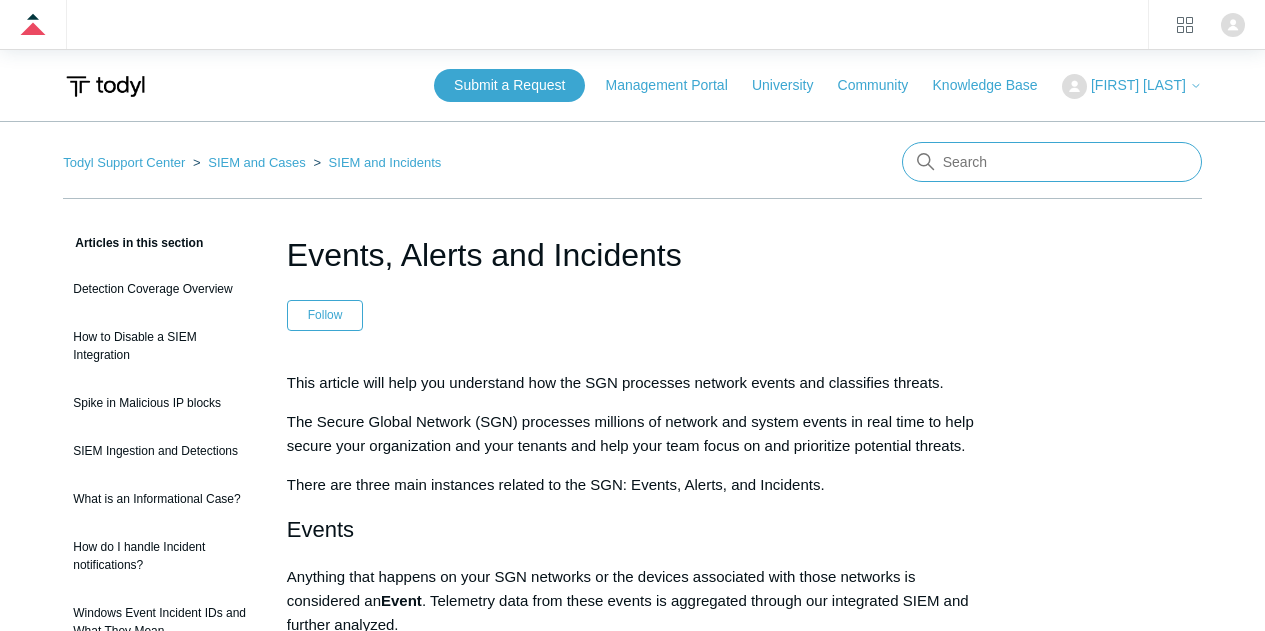 click at bounding box center [1052, 162] 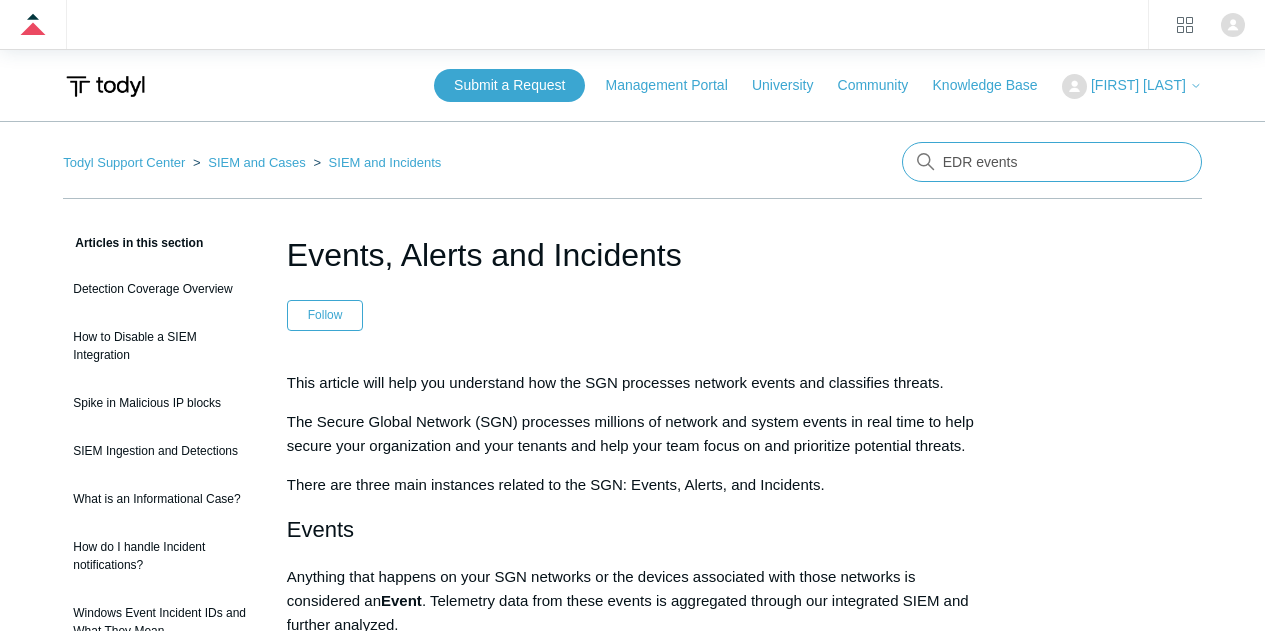 type on "EDR events" 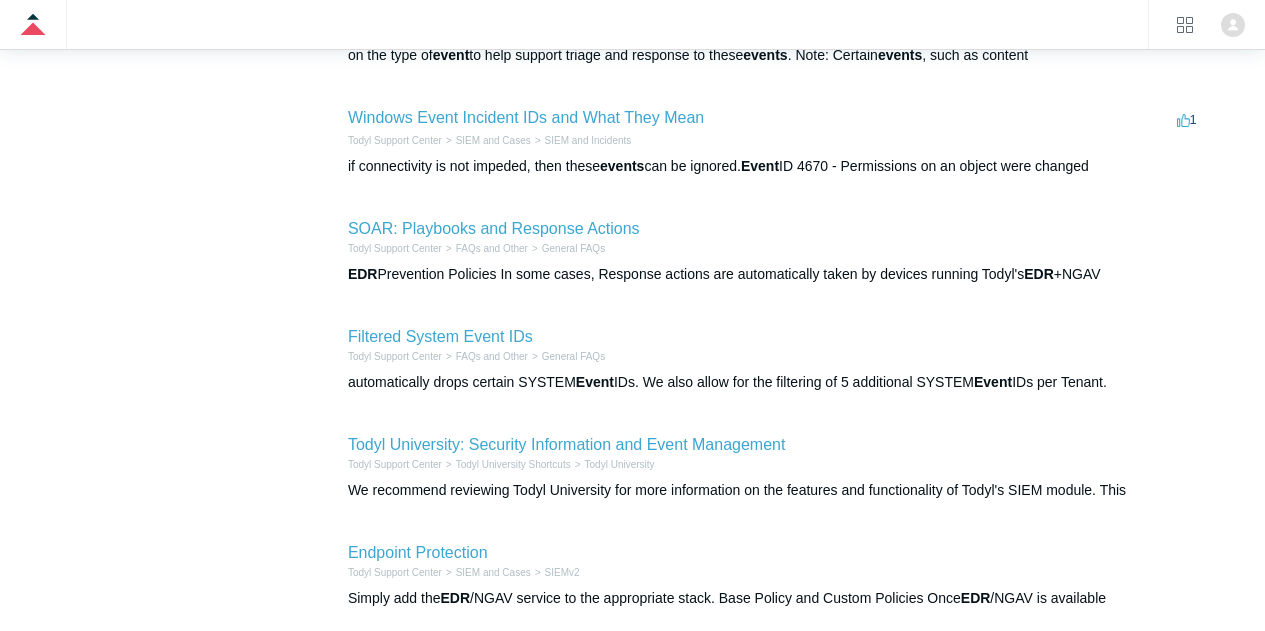 scroll, scrollTop: 923, scrollLeft: 0, axis: vertical 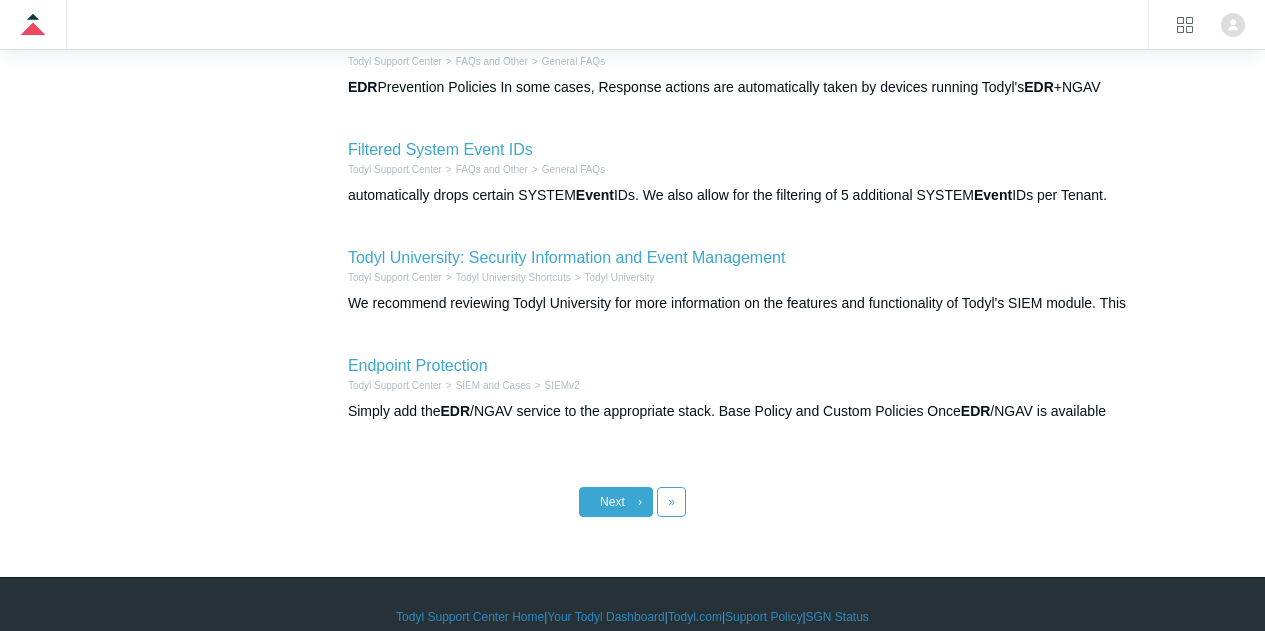 click on "Next
›" at bounding box center (616, 502) 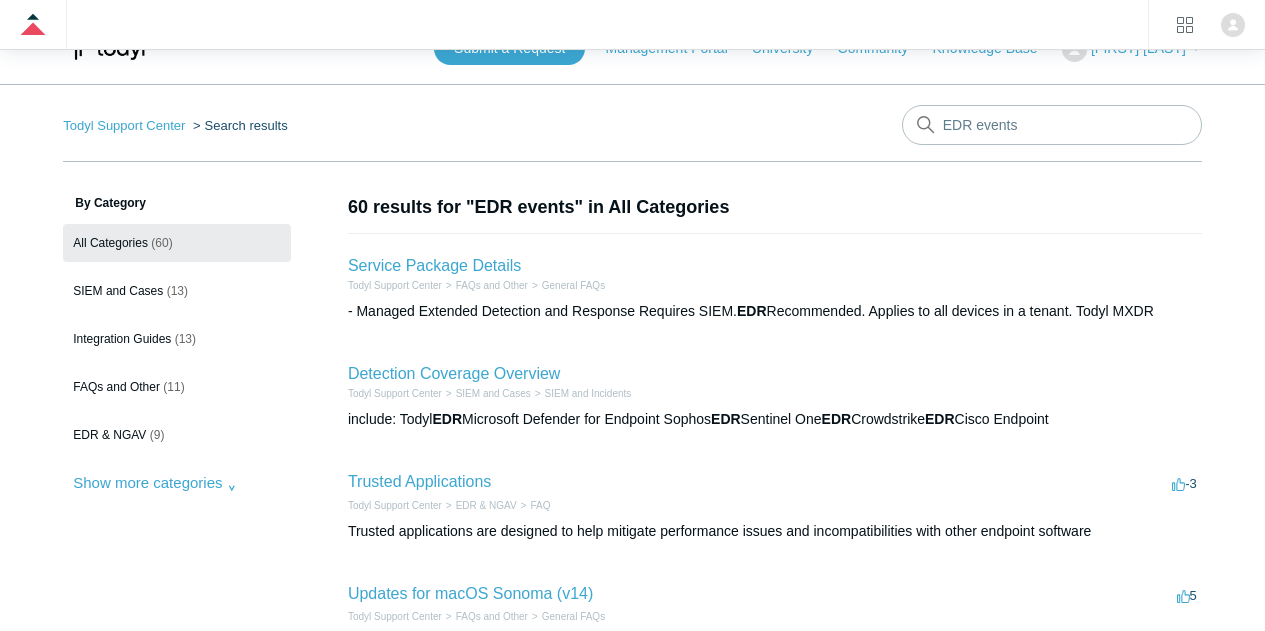 scroll, scrollTop: 0, scrollLeft: 0, axis: both 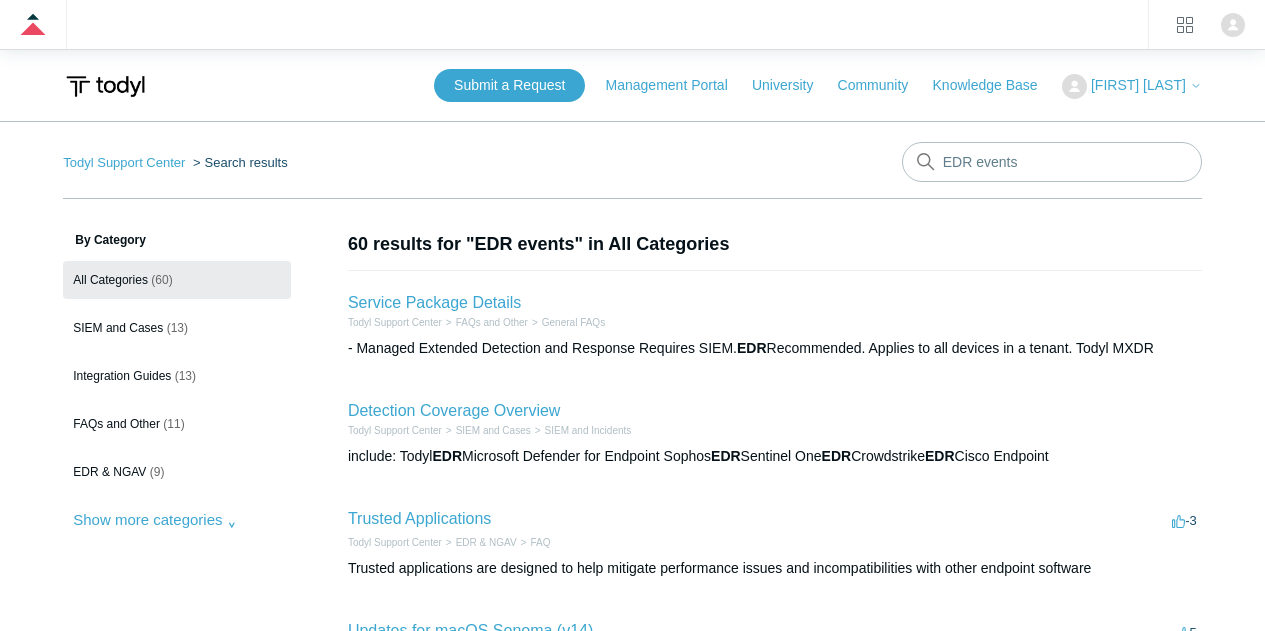 click on "Todyl Support Center
Search results
EDR events
By Category
All Categories
(60)
SIEM and Cases
(13)
Integration Guides
(13)
FAQs and Other (11) (9) (4)" at bounding box center [632, 782] 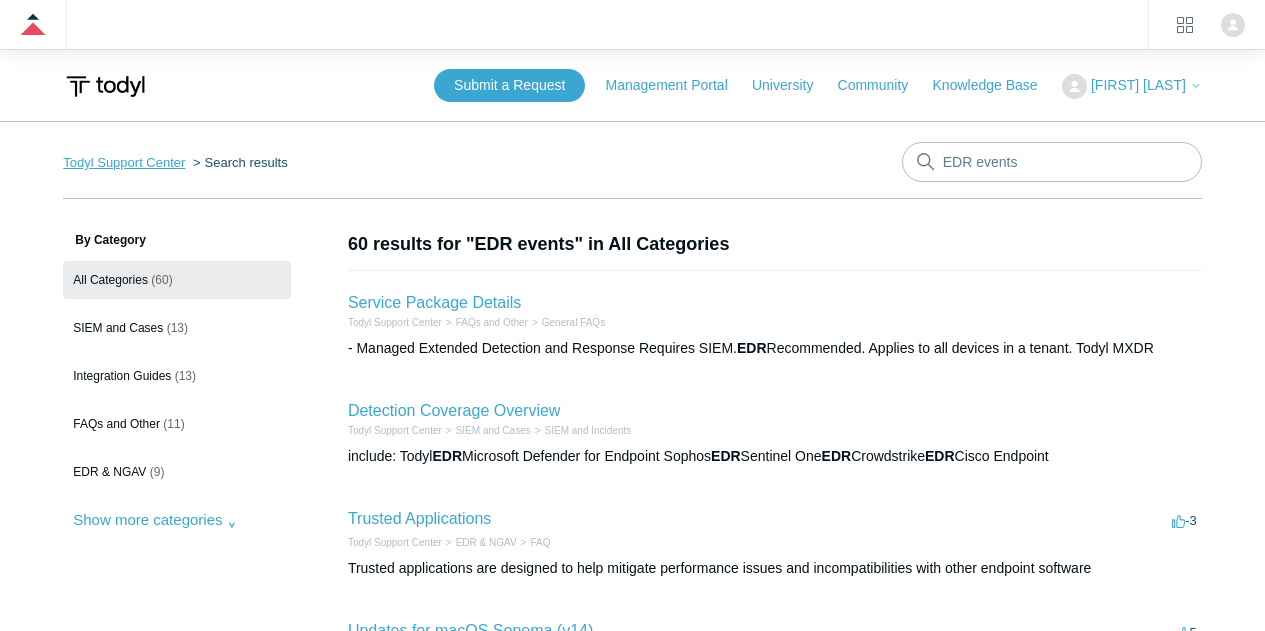 click on "Todyl Support Center" at bounding box center (124, 162) 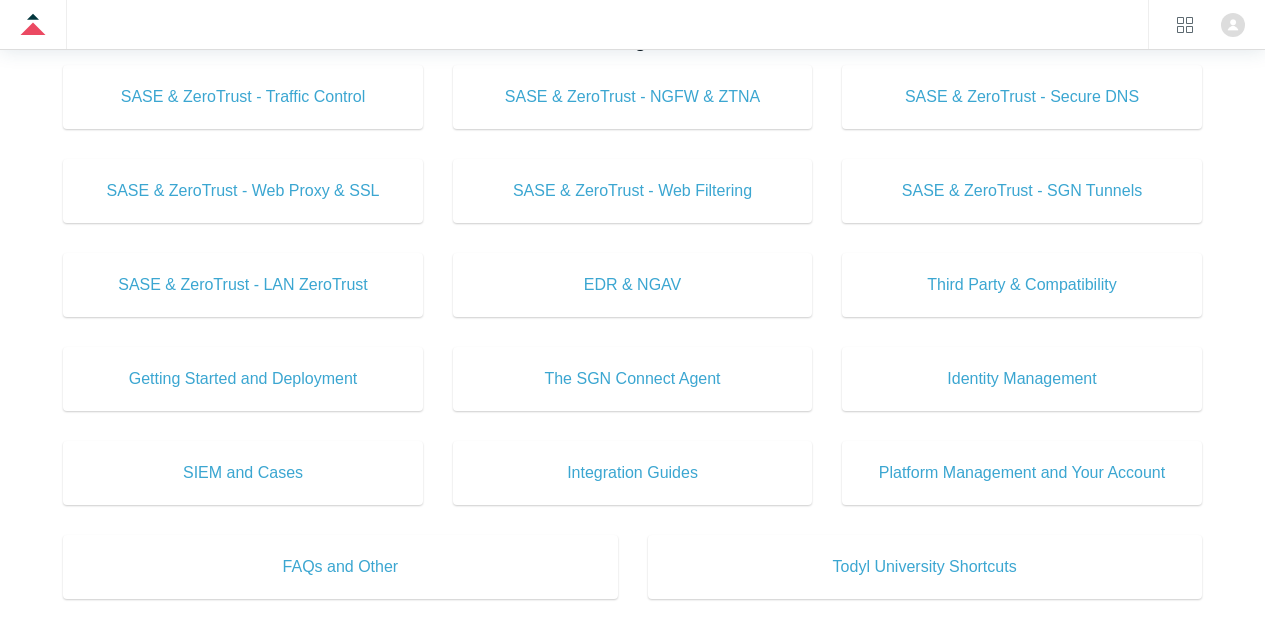 scroll, scrollTop: 646, scrollLeft: 0, axis: vertical 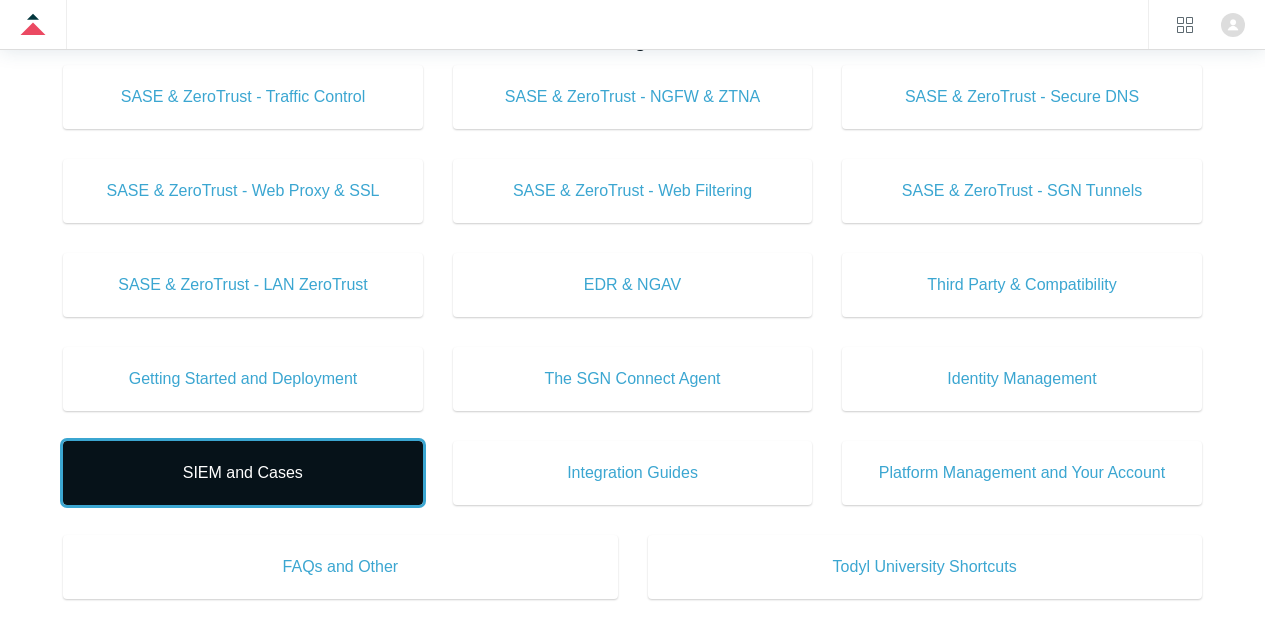 click on "SIEM and Cases" at bounding box center (243, 473) 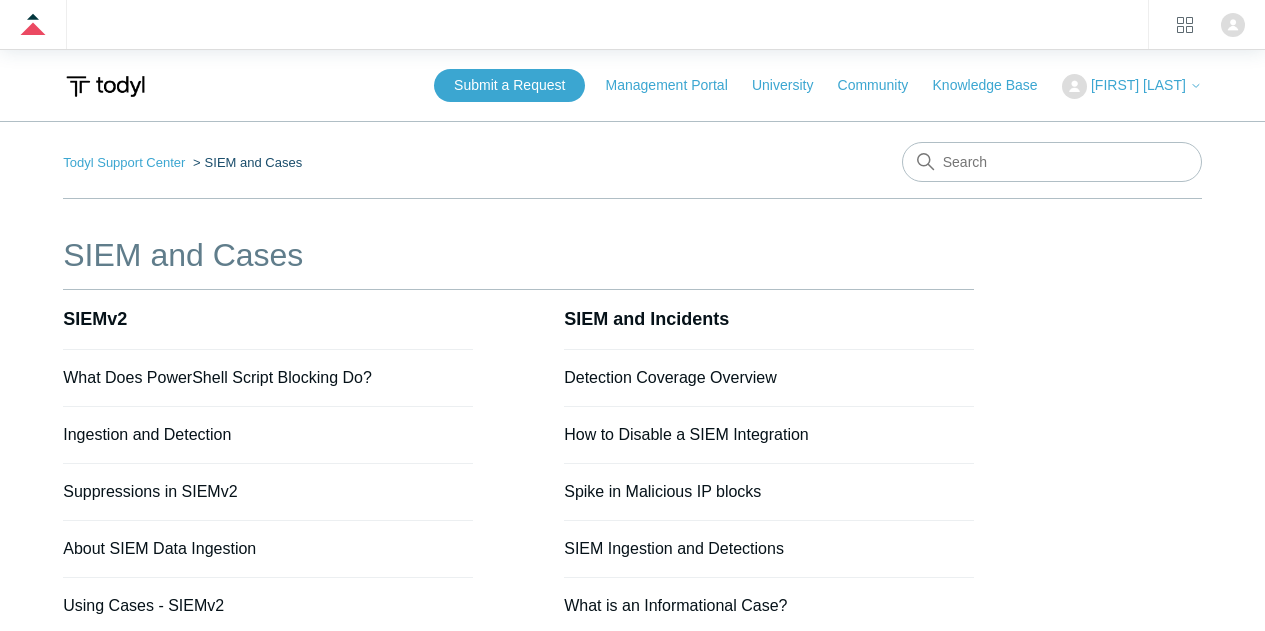 scroll, scrollTop: 16, scrollLeft: 0, axis: vertical 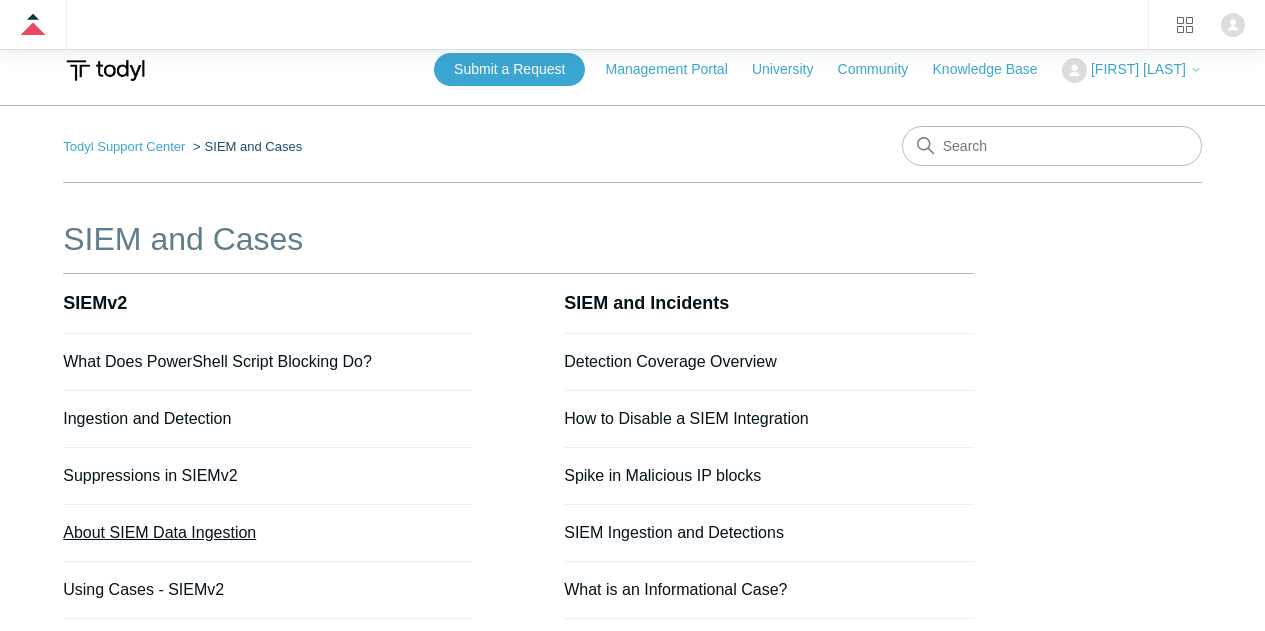 click on "About SIEM Data Ingestion" at bounding box center [159, 532] 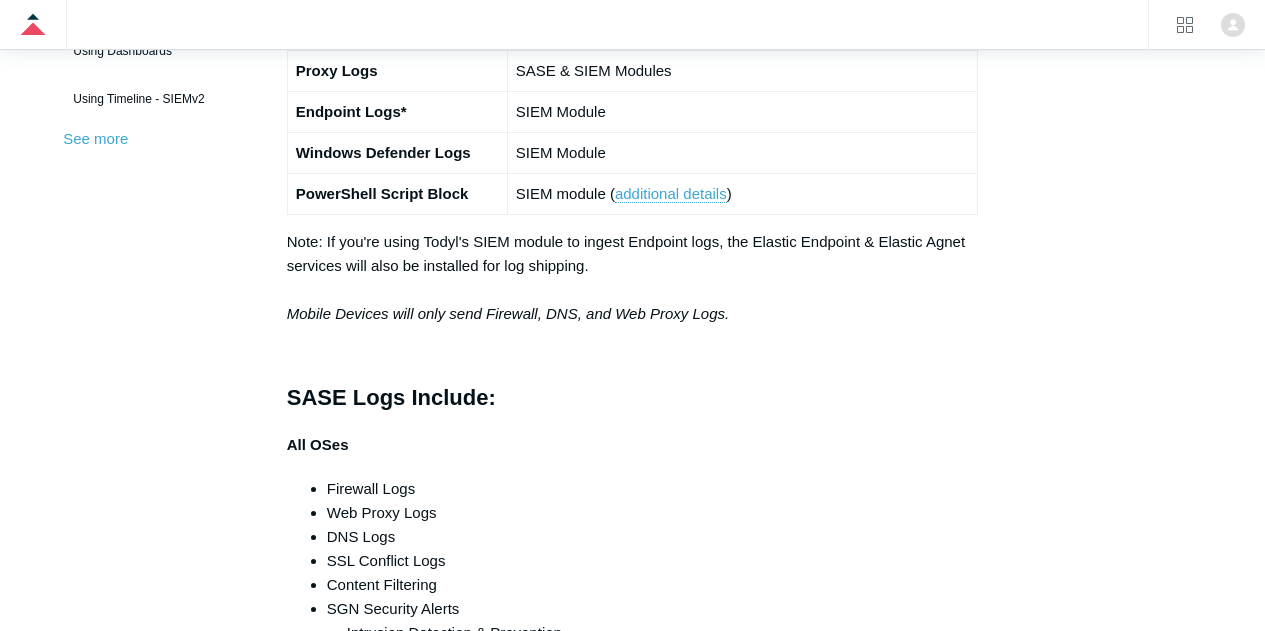 scroll, scrollTop: 639, scrollLeft: 0, axis: vertical 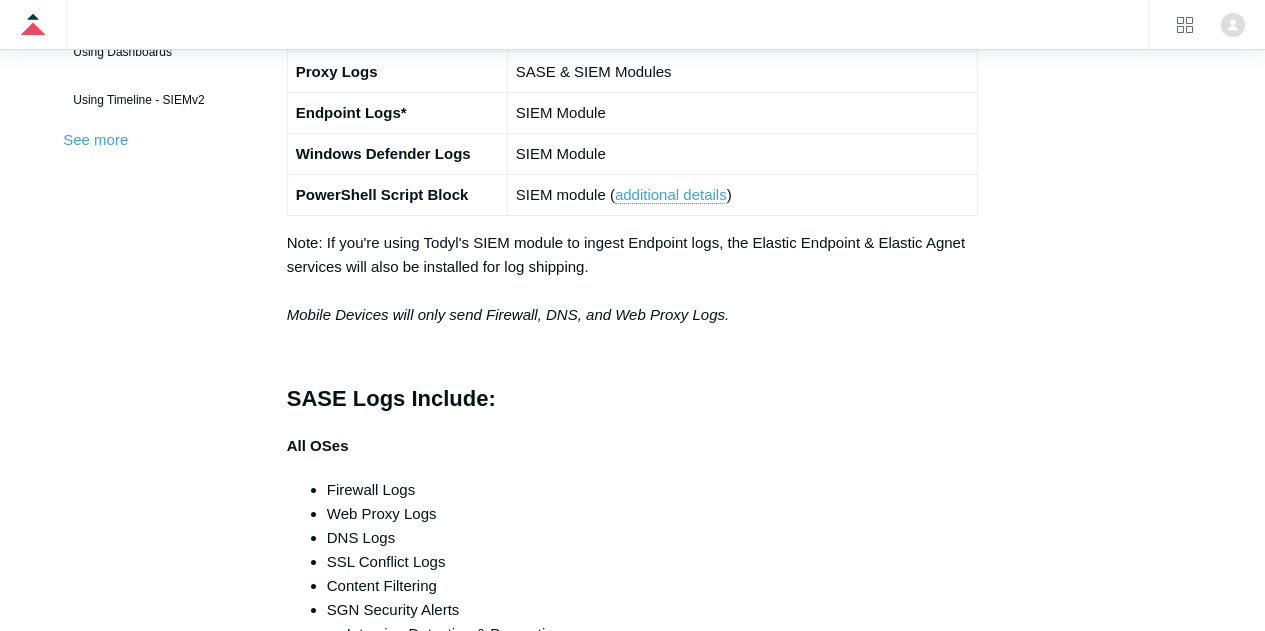 click on "Articles in this section
What Does PowerShell Script Blocking Do?
Ingestion and Detection
Suppressions in SIEMv2
About SIEM Data Ingestion
Using Cases - SIEMv2
Endpoint Protection
Reporting - SIEMv2
Frequently Used SIEM Queries
See more" at bounding box center (632, 838) 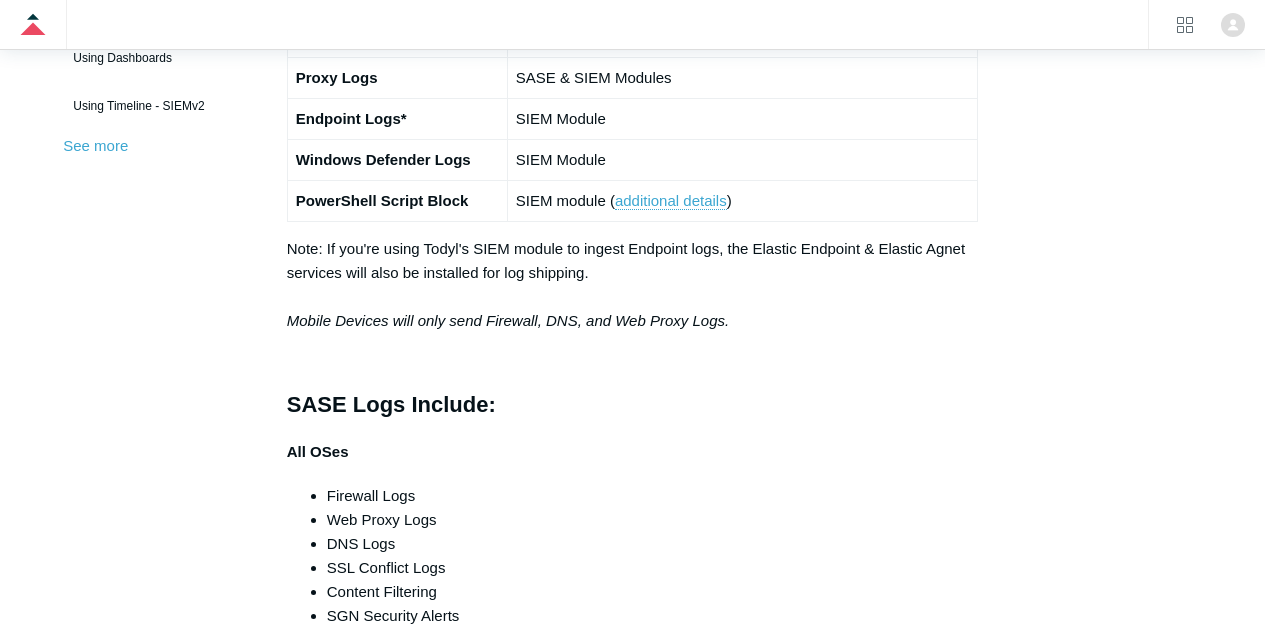 scroll, scrollTop: 634, scrollLeft: 0, axis: vertical 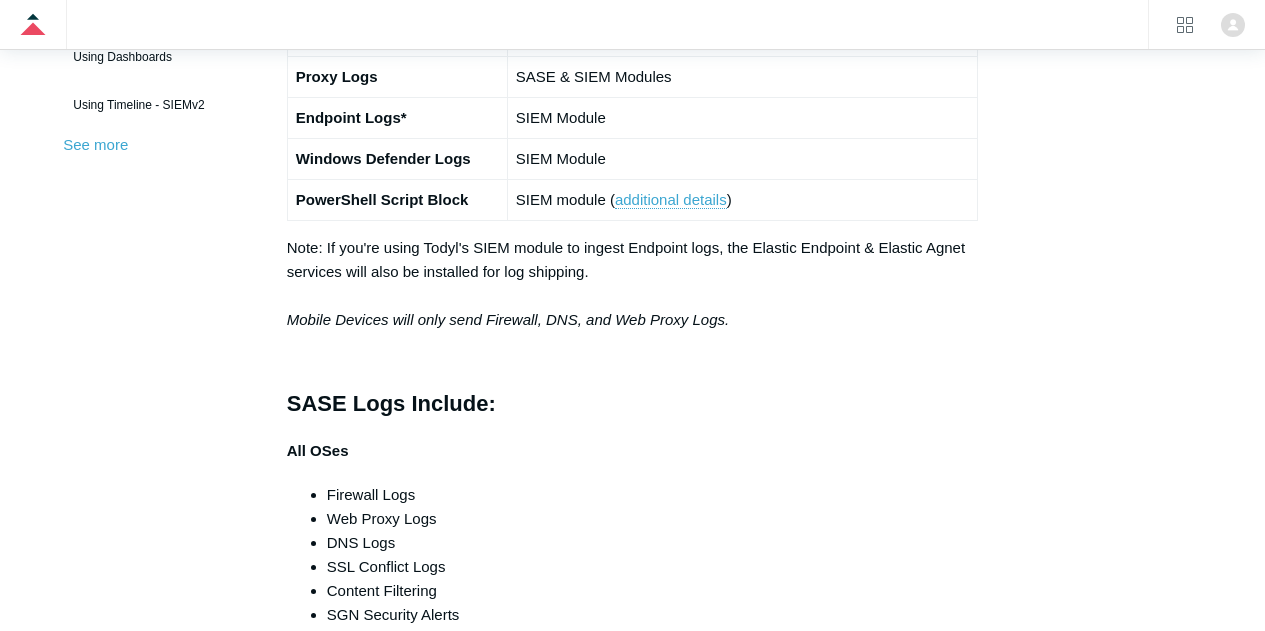 click on "Articles in this section
What Does PowerShell Script Blocking Do?
Ingestion and Detection
Suppressions in SIEMv2
About SIEM Data Ingestion
Using Cases - SIEMv2
Endpoint Protection
Reporting - SIEMv2
Frequently Used SIEM Queries
See more" at bounding box center (632, 843) 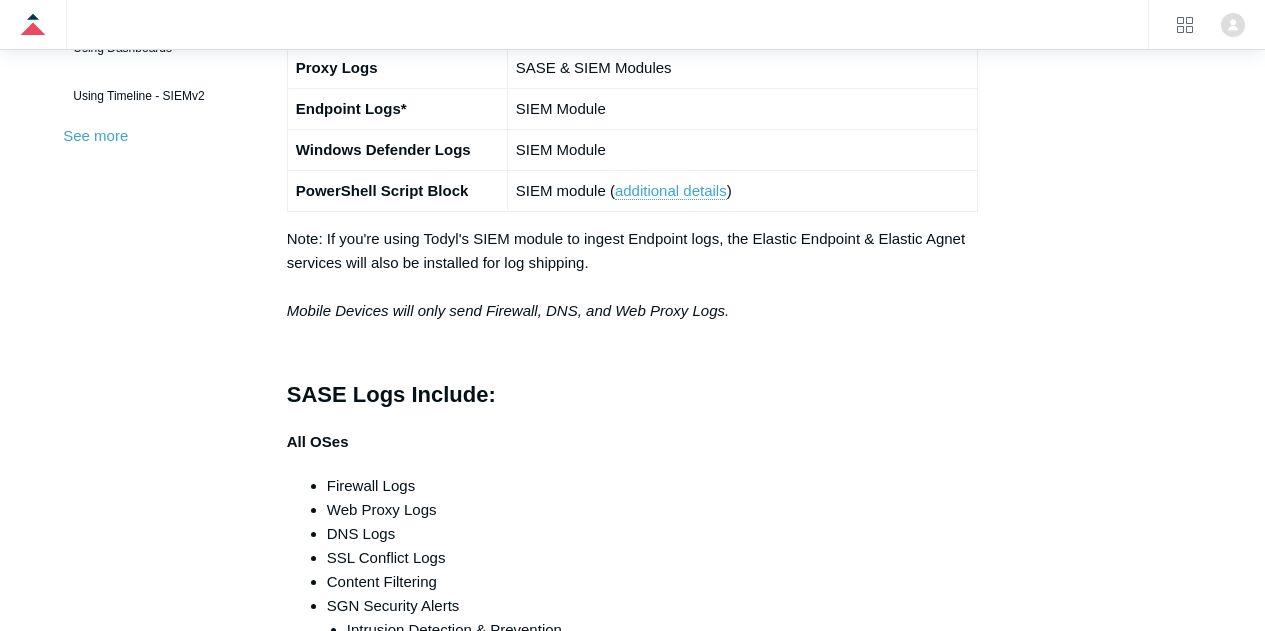 scroll, scrollTop: 640, scrollLeft: 0, axis: vertical 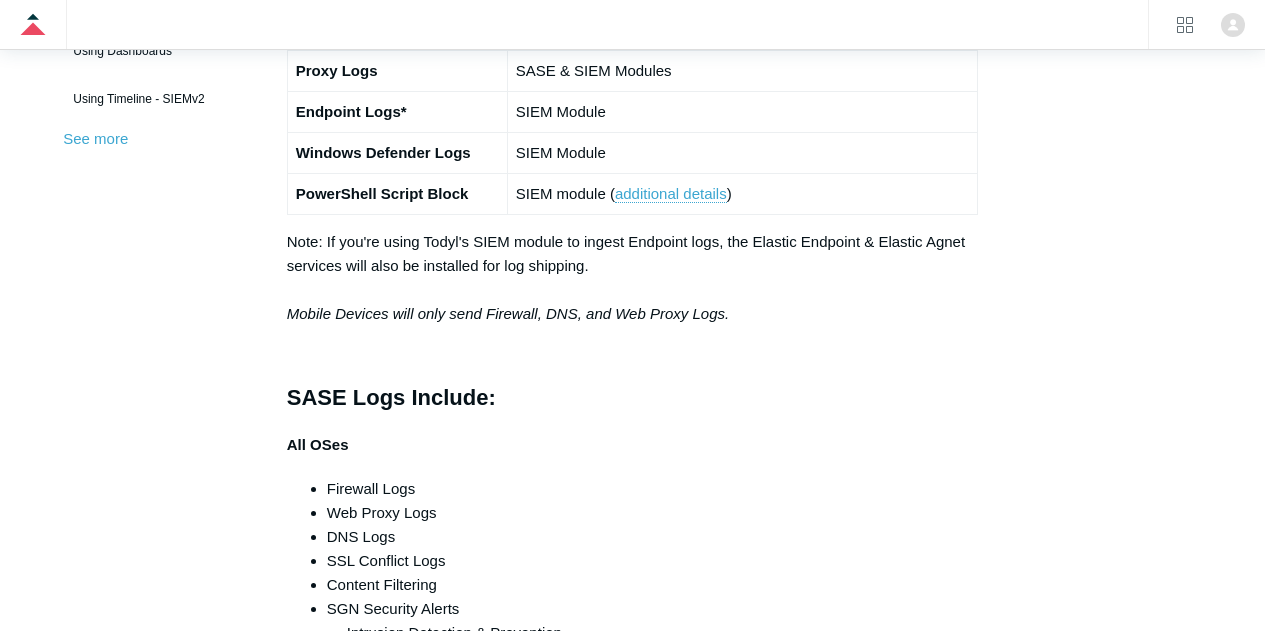 click on "Articles in this section
What Does PowerShell Script Blocking Do?
Ingestion and Detection
Suppressions in SIEMv2
About SIEM Data Ingestion
Using Cases - SIEMv2
Endpoint Protection
Reporting - SIEMv2
Frequently Used SIEM Queries
See more" at bounding box center [632, 837] 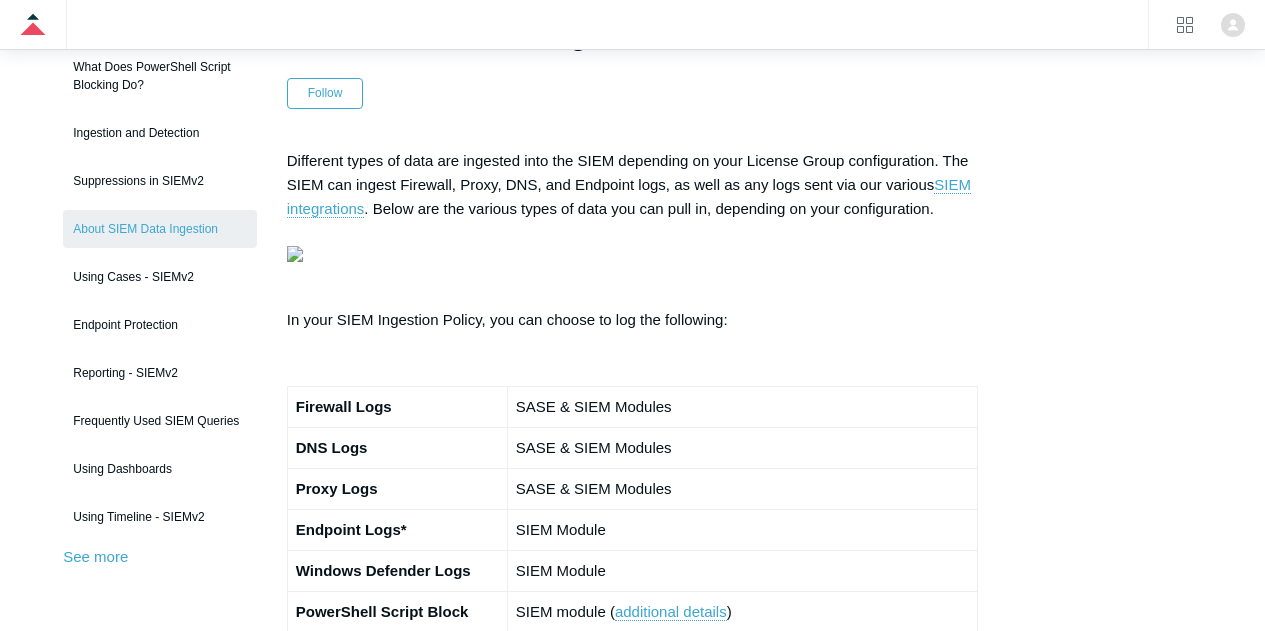scroll, scrollTop: 223, scrollLeft: 0, axis: vertical 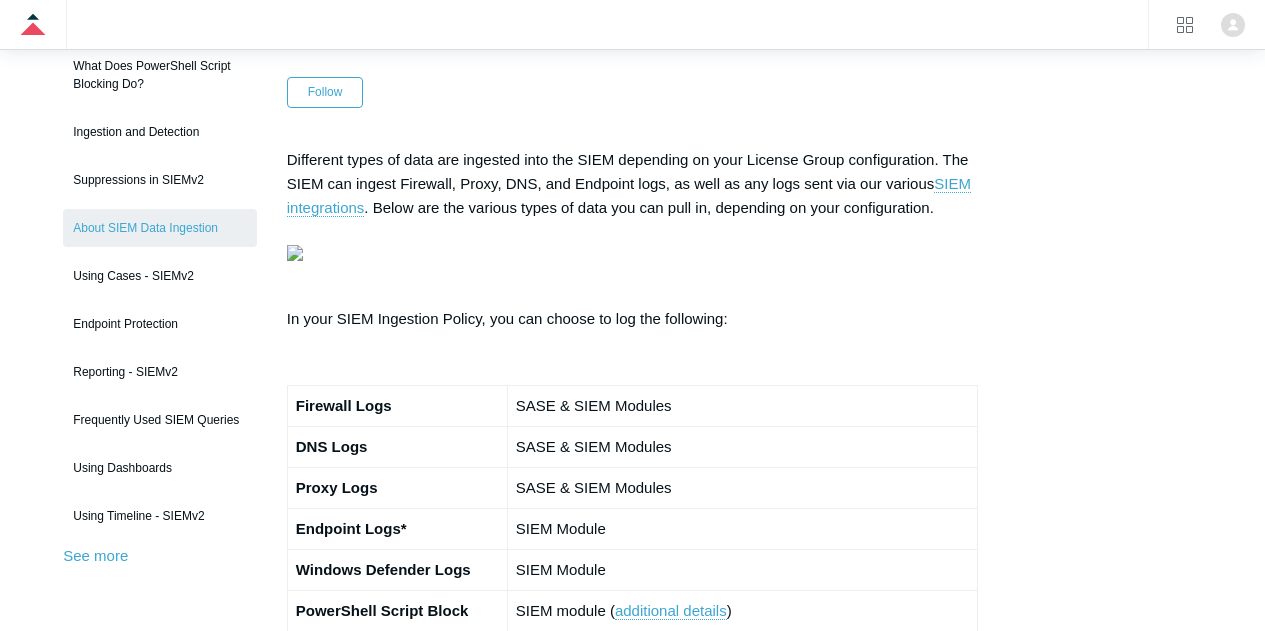 click on "Articles in this section
What Does PowerShell Script Blocking Do?
Ingestion and Detection
Suppressions in SIEMv2
About SIEM Data Ingestion
Using Cases - SIEMv2
Endpoint Protection
Reporting - SIEMv2
Frequently Used SIEM Queries
See more" at bounding box center (632, 1254) 